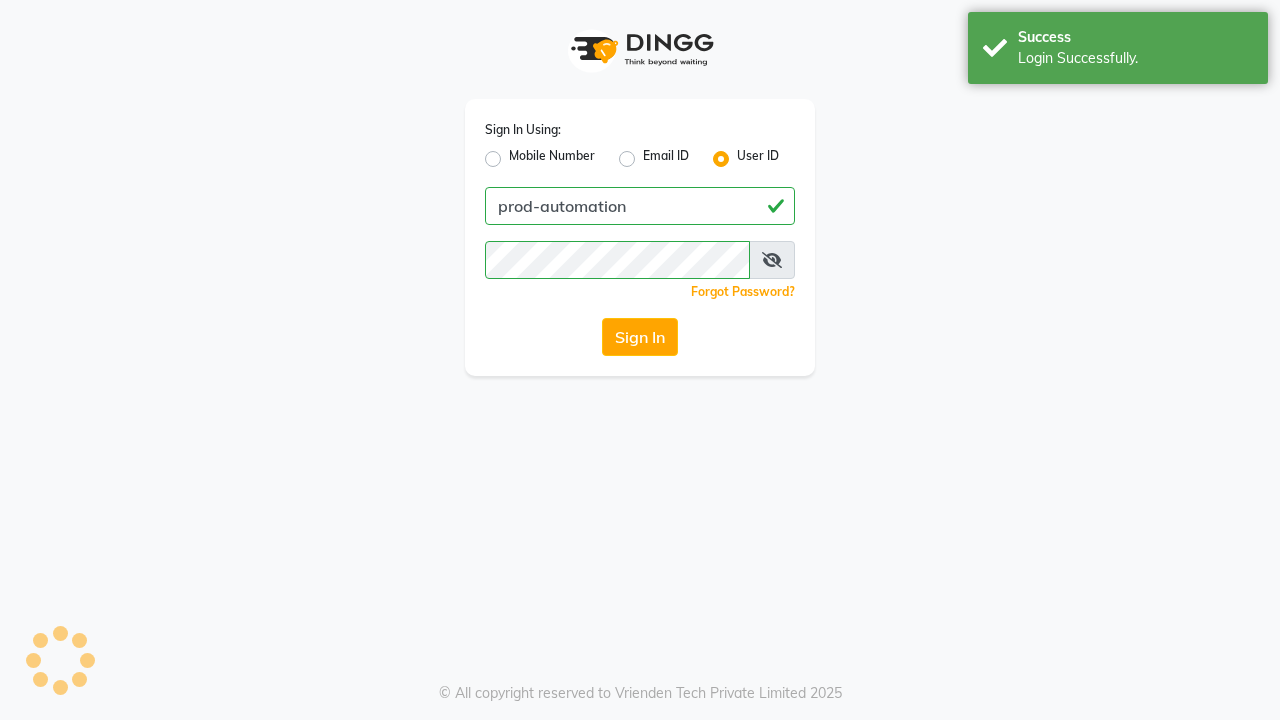 scroll, scrollTop: 0, scrollLeft: 0, axis: both 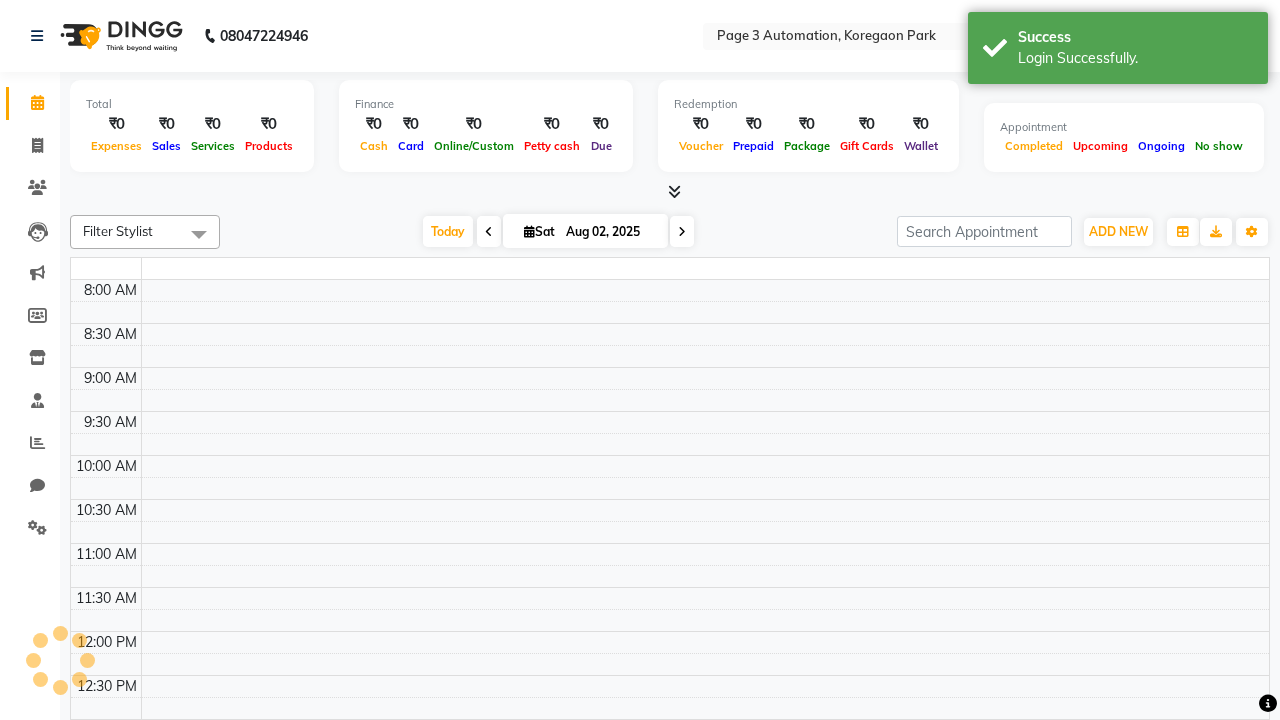 select on "en" 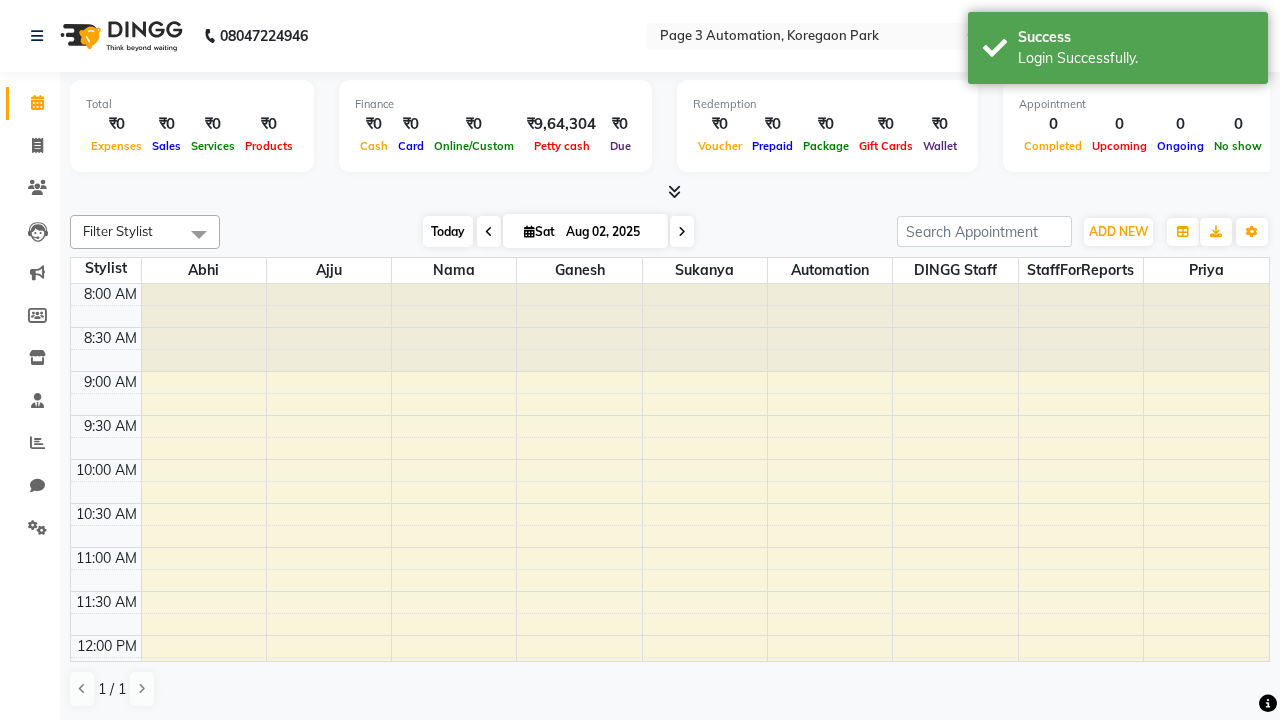 click on "Today" at bounding box center (448, 231) 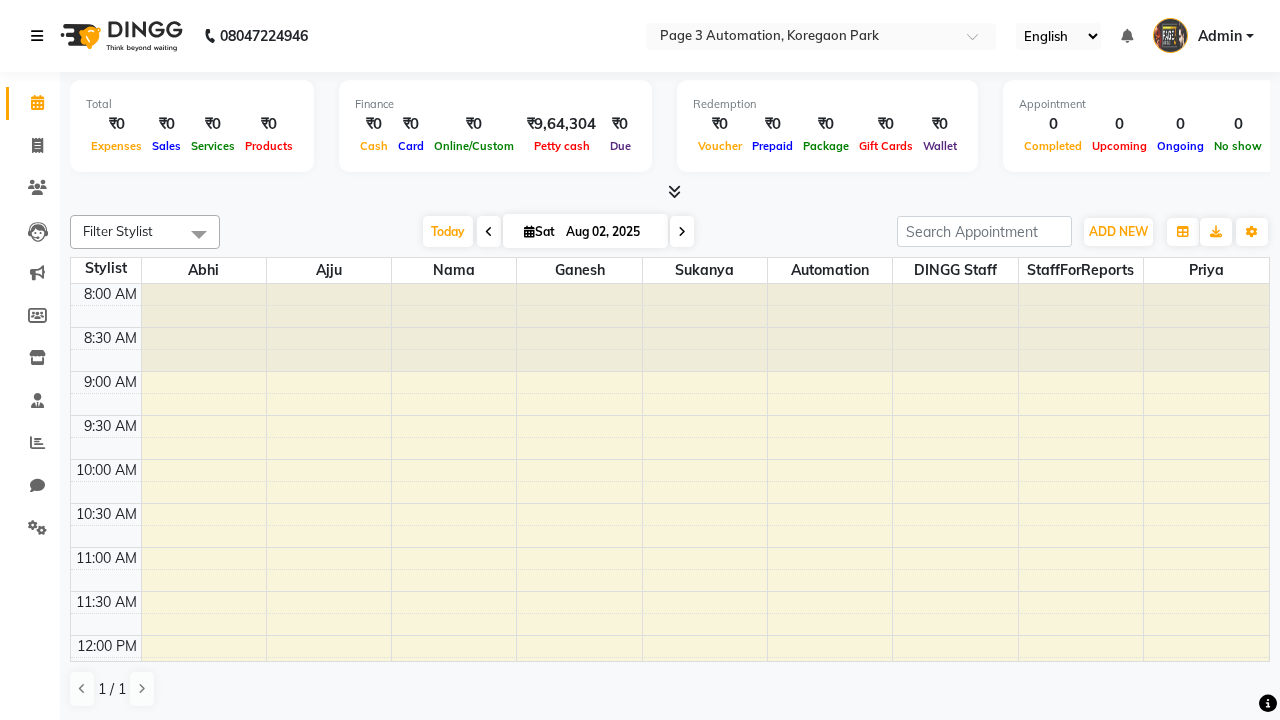 click at bounding box center [37, 36] 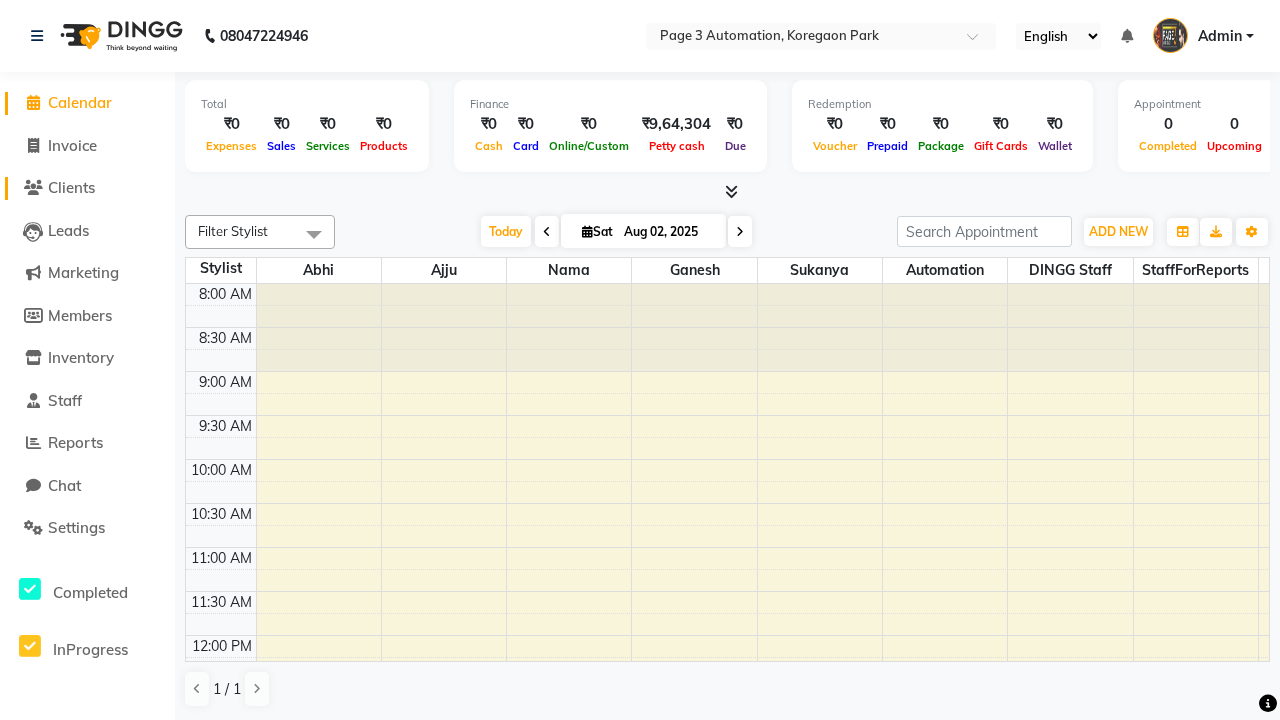 click on "Clients" 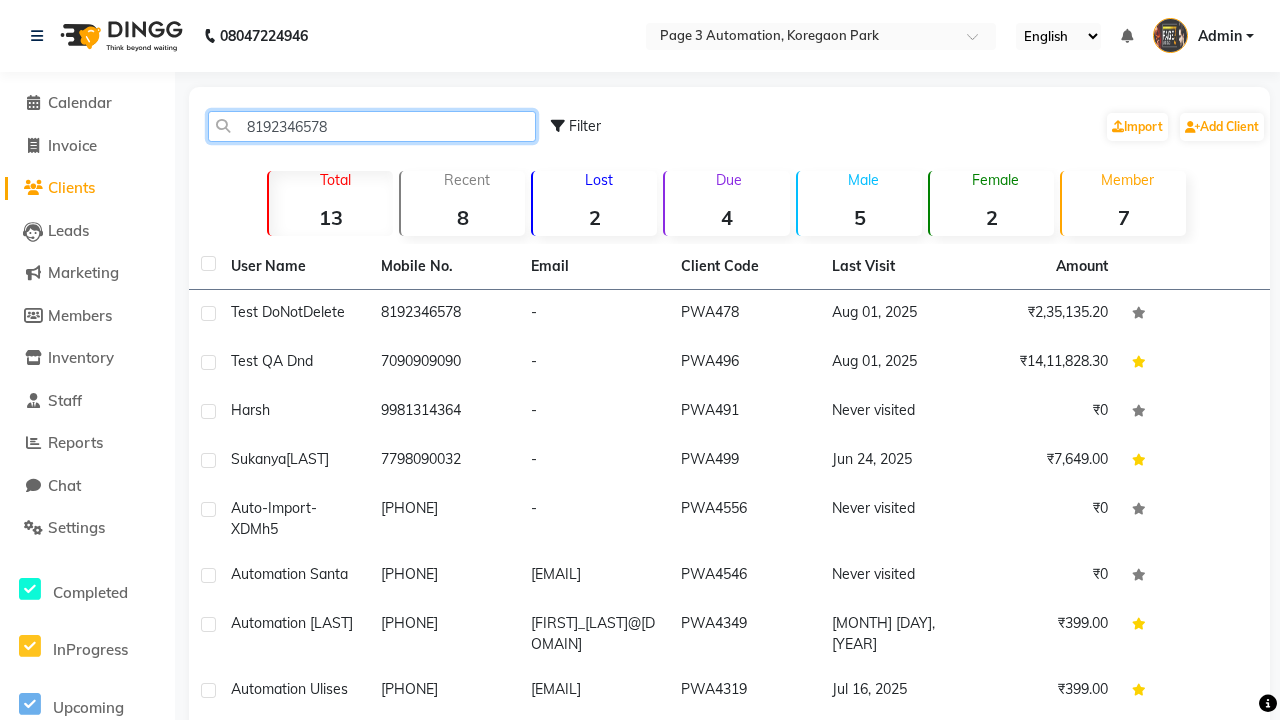type on "8192346578" 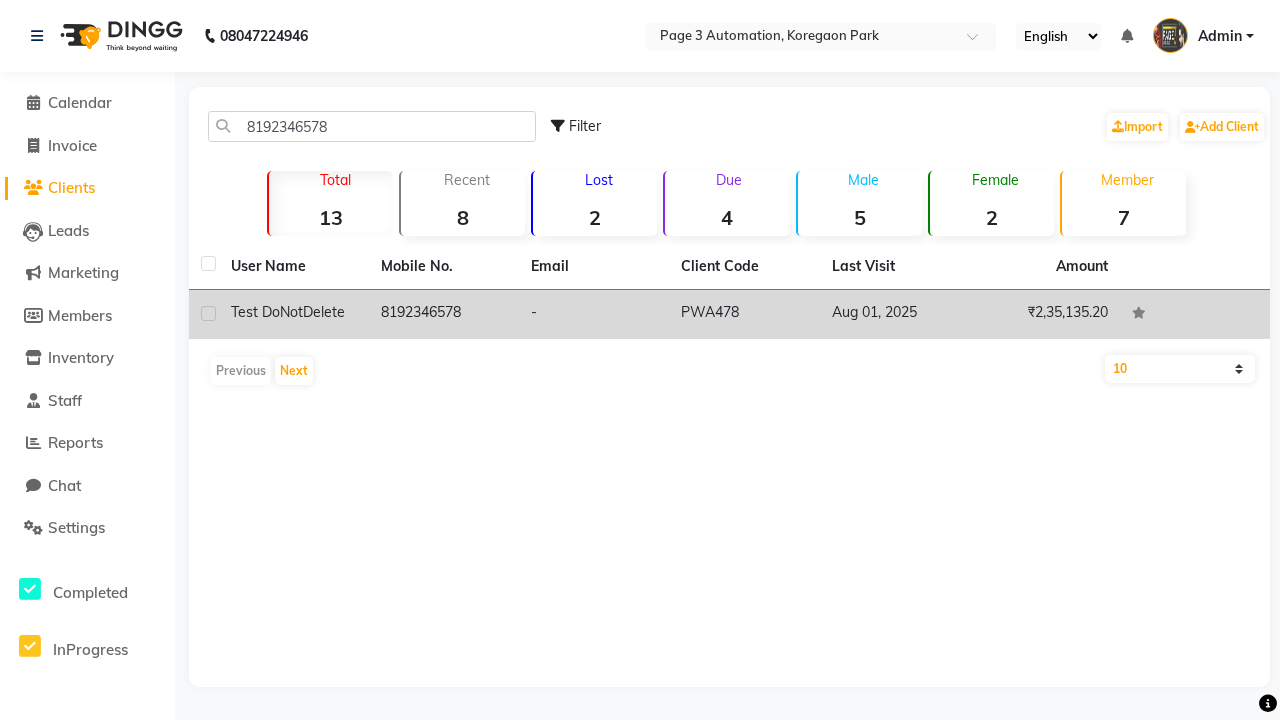 click on "8192346578" 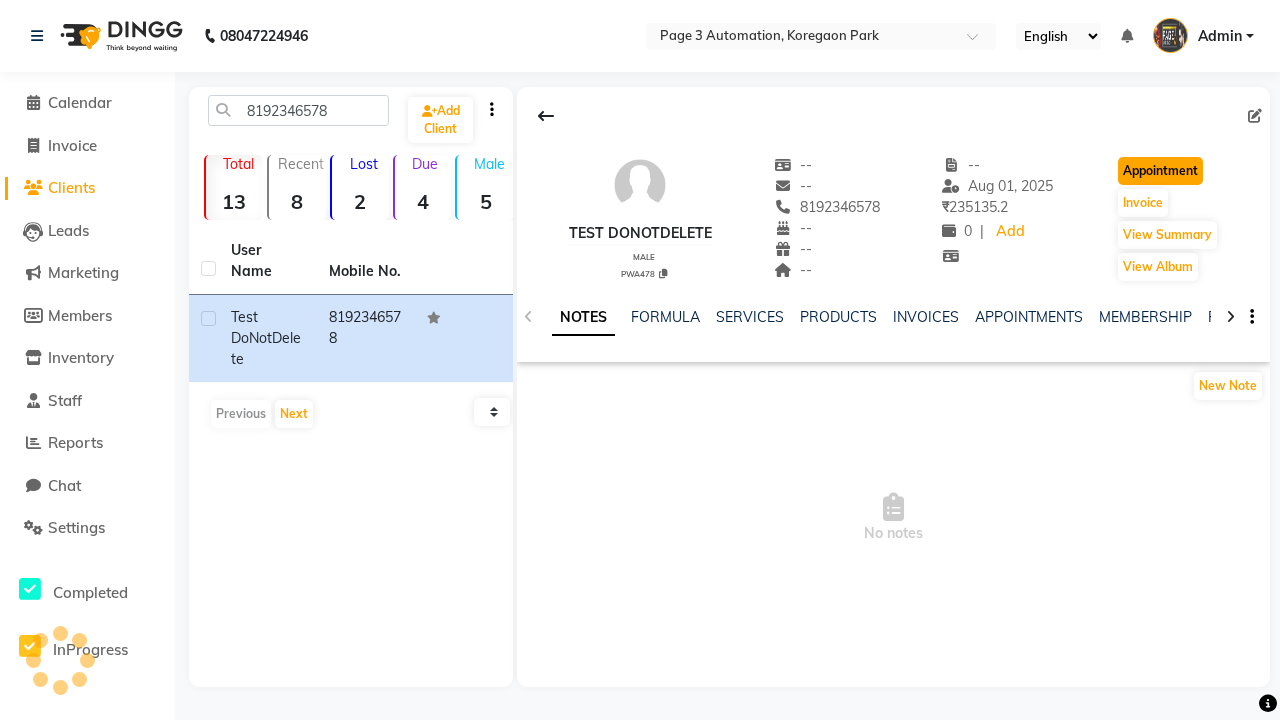 click on "Appointment" 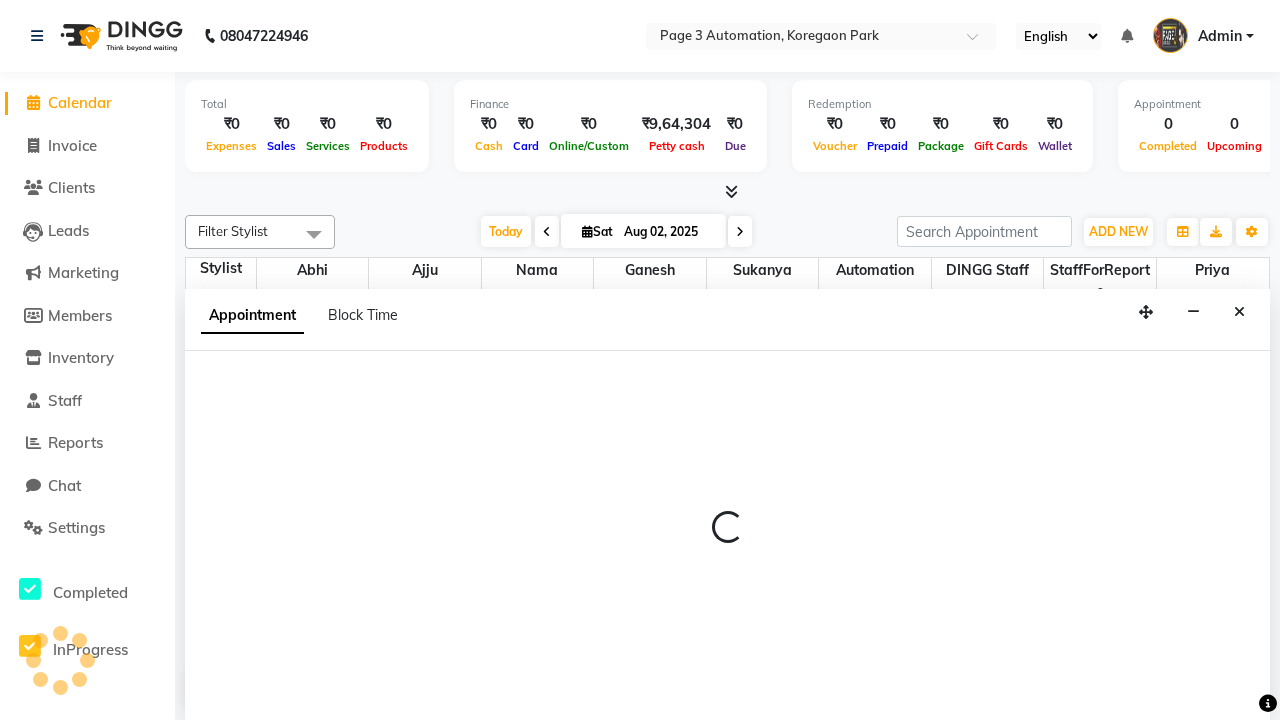 select on "tentative" 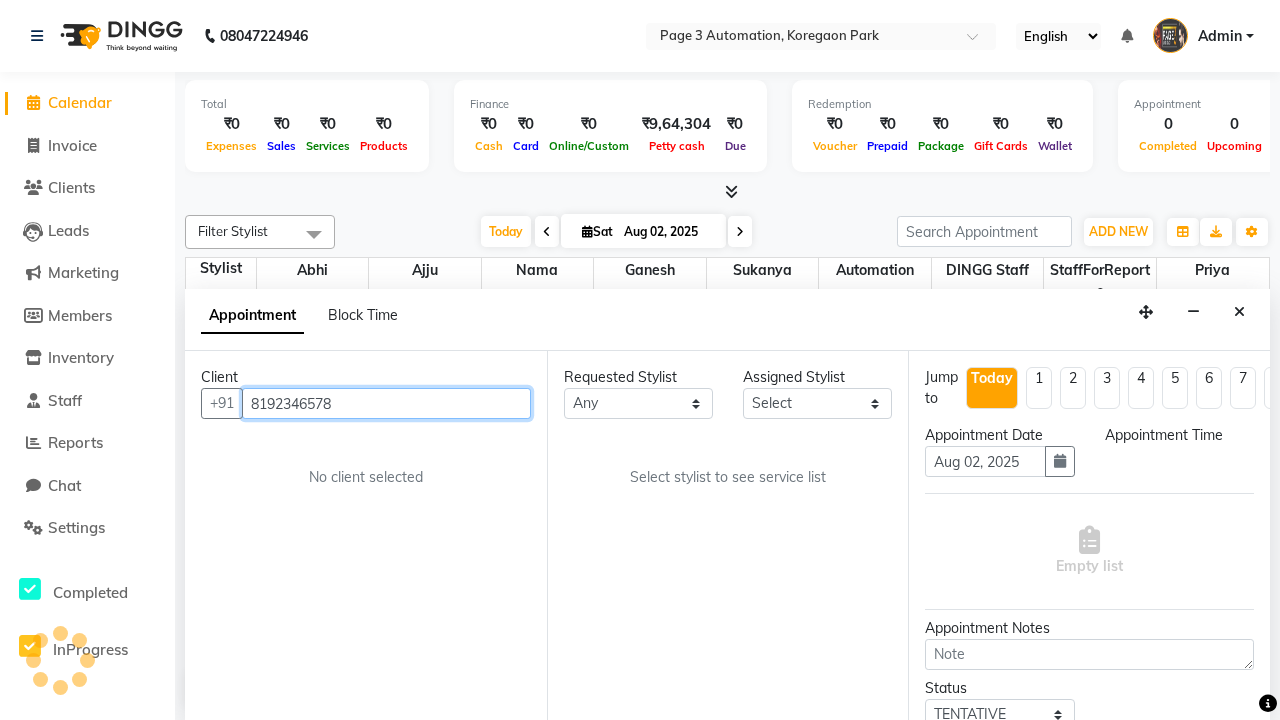 select on "540" 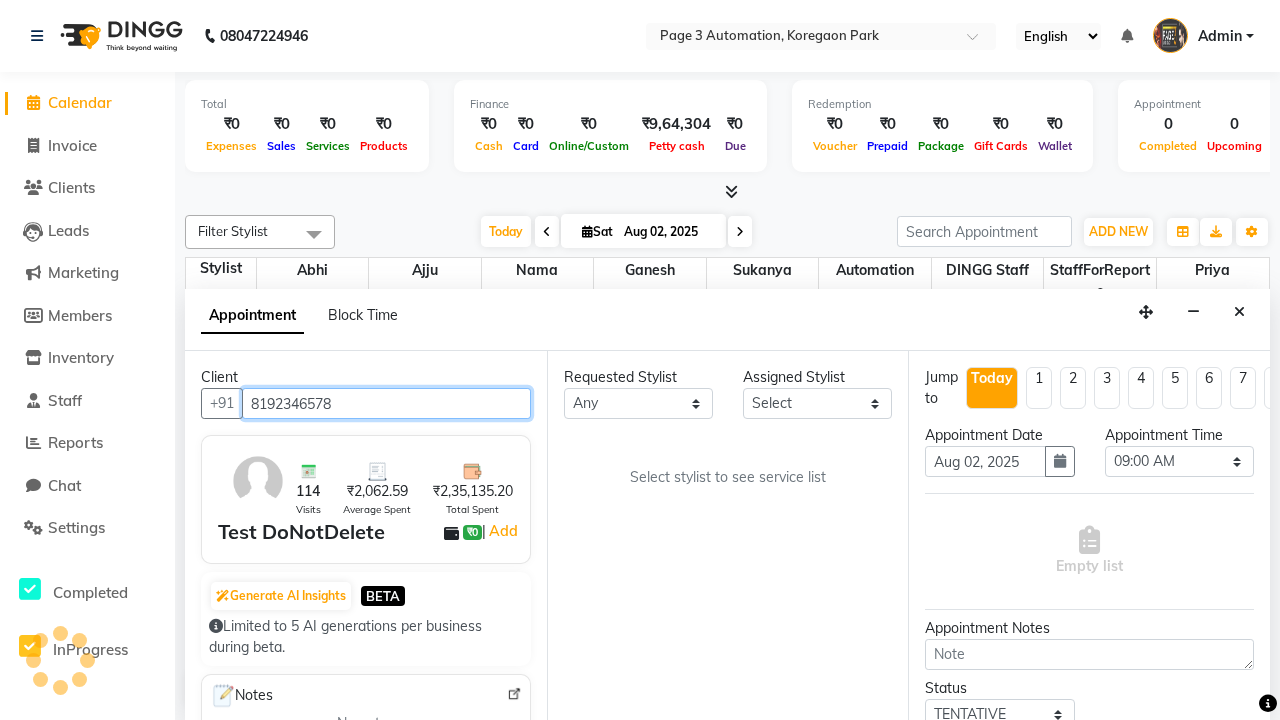 scroll, scrollTop: 1, scrollLeft: 0, axis: vertical 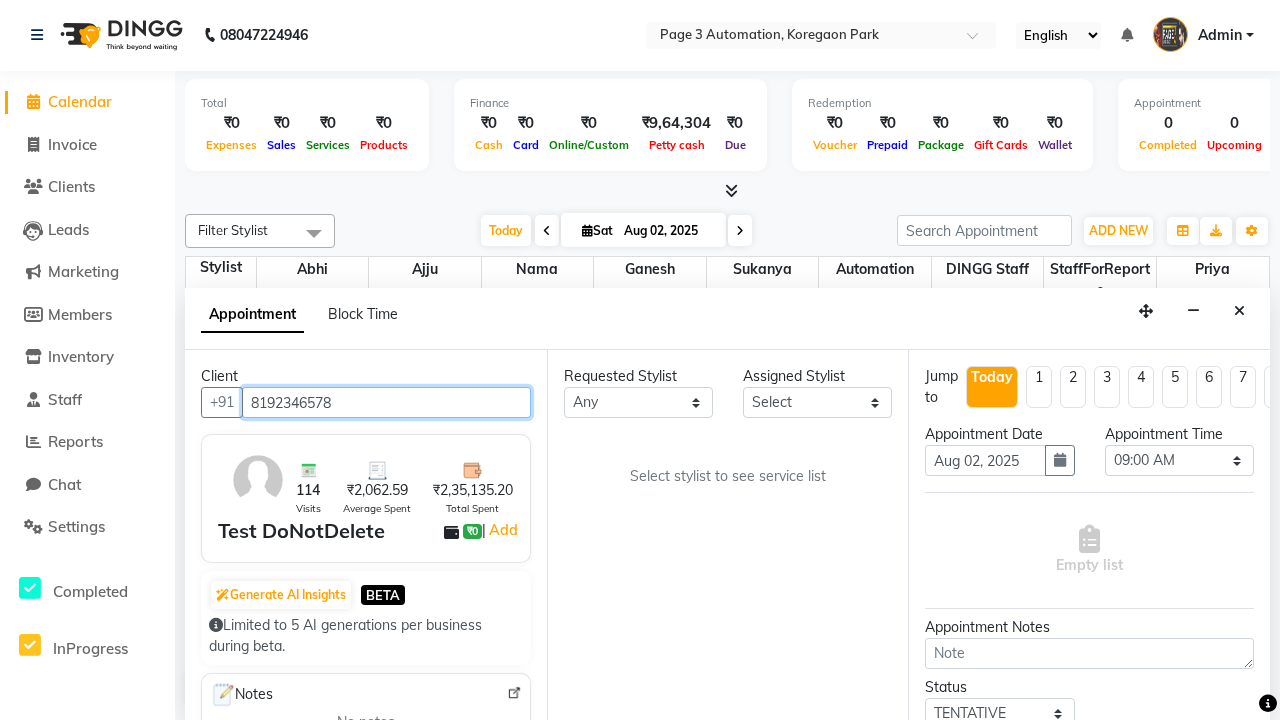 select on "711" 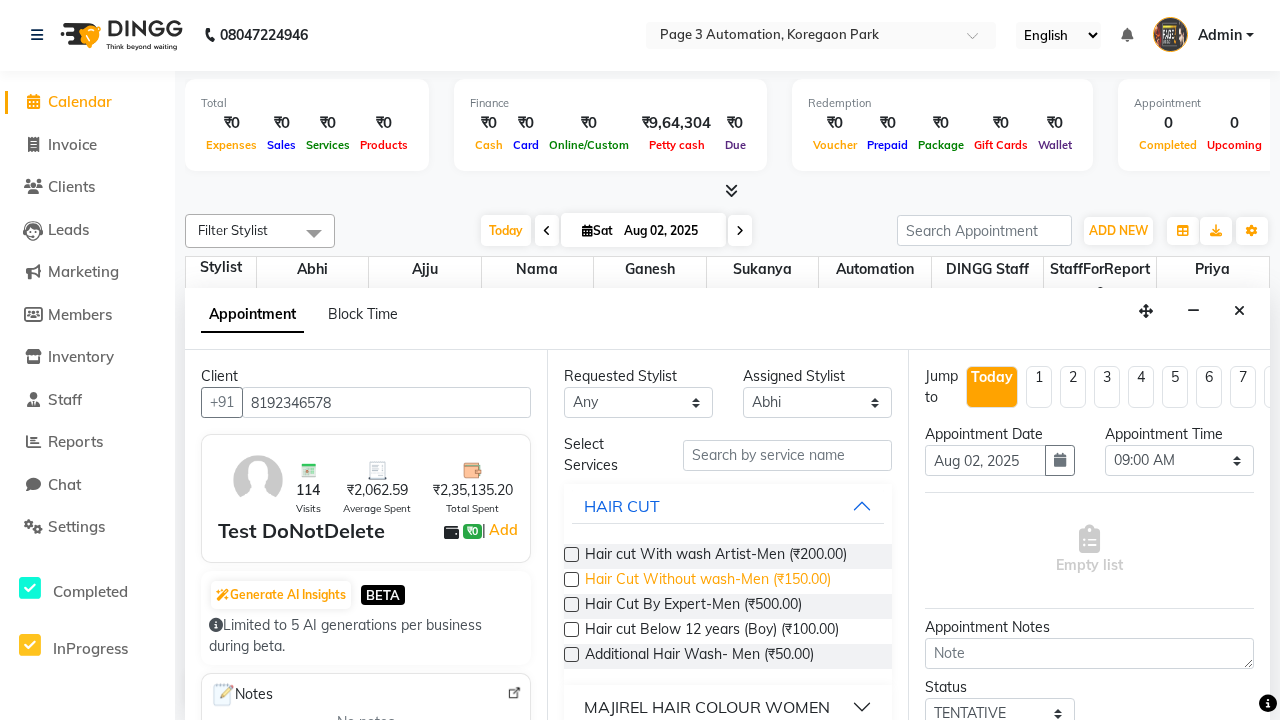 click on "Hair Cut Without wash-Men (₹150.00)" at bounding box center (708, 581) 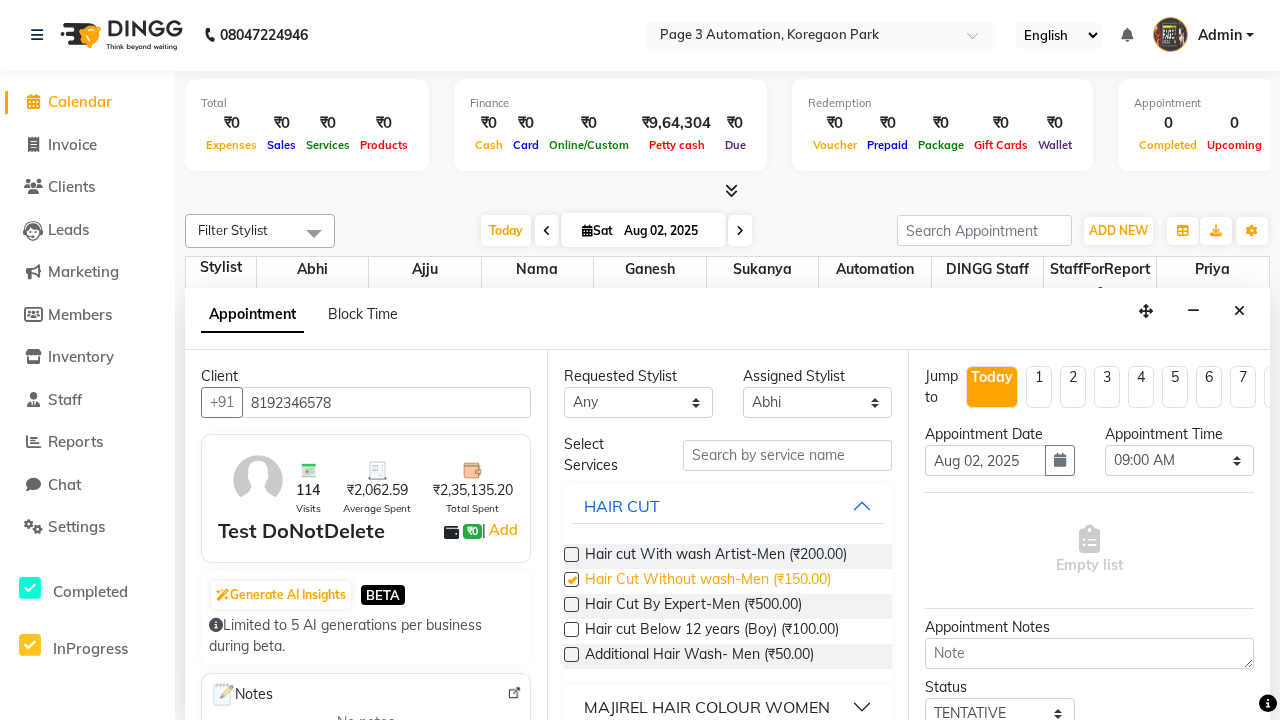 checkbox on "true" 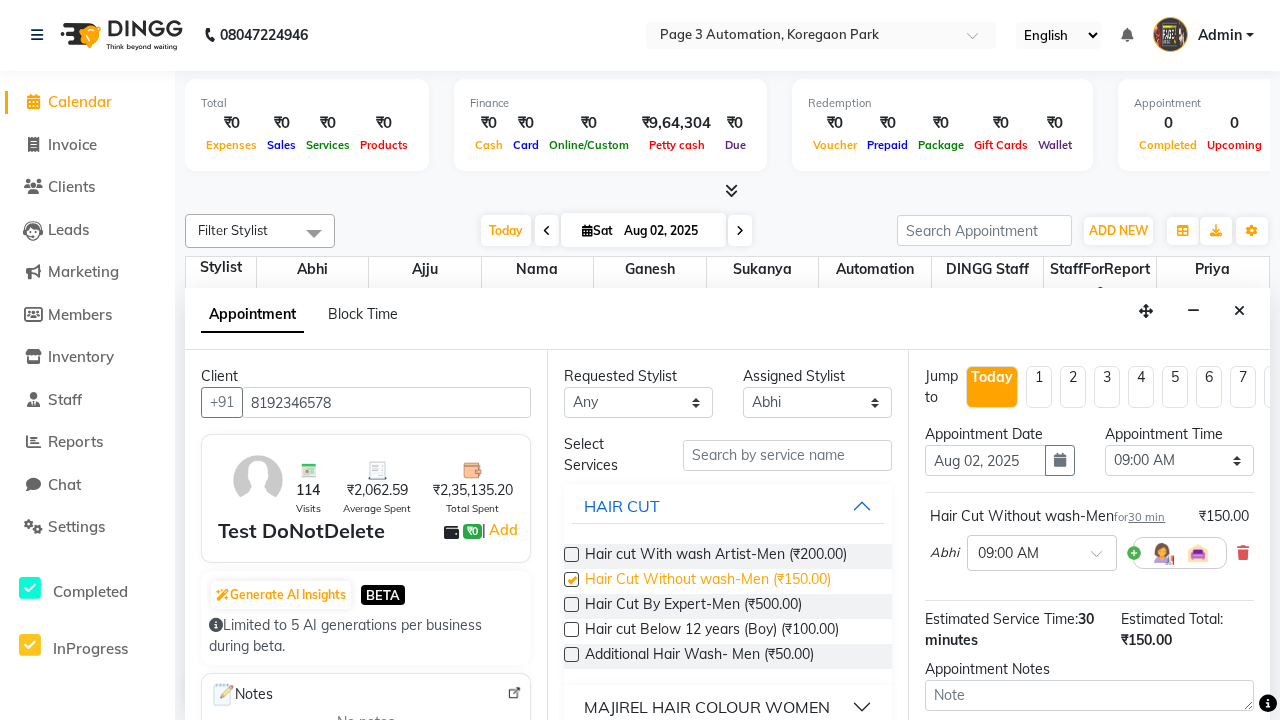 select on "840" 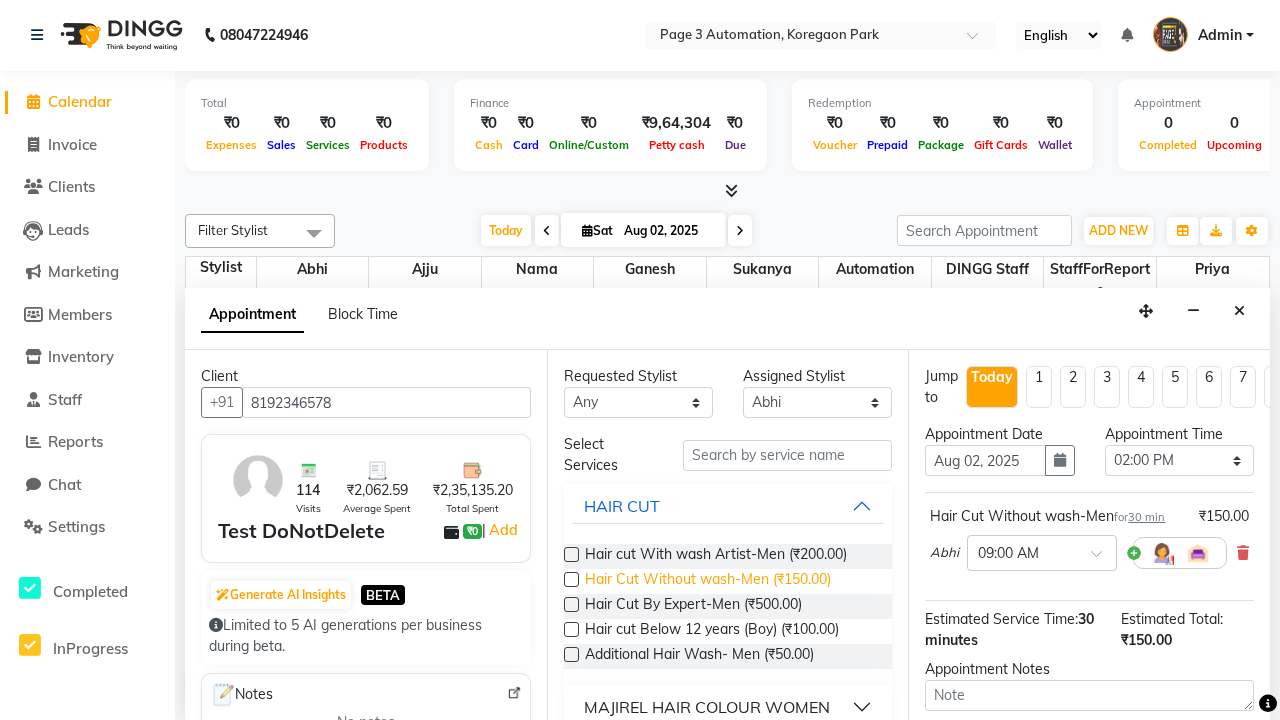 checkbox on "false" 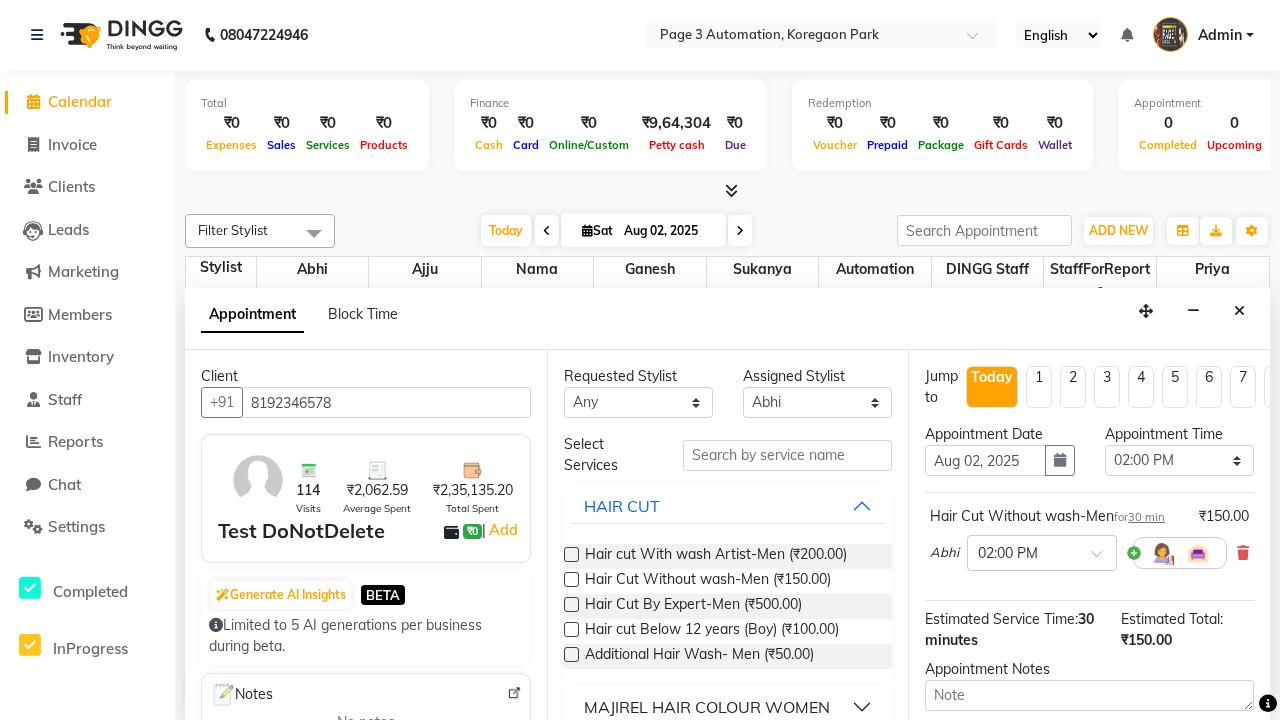 click on "Book" at bounding box center (1089, 880) 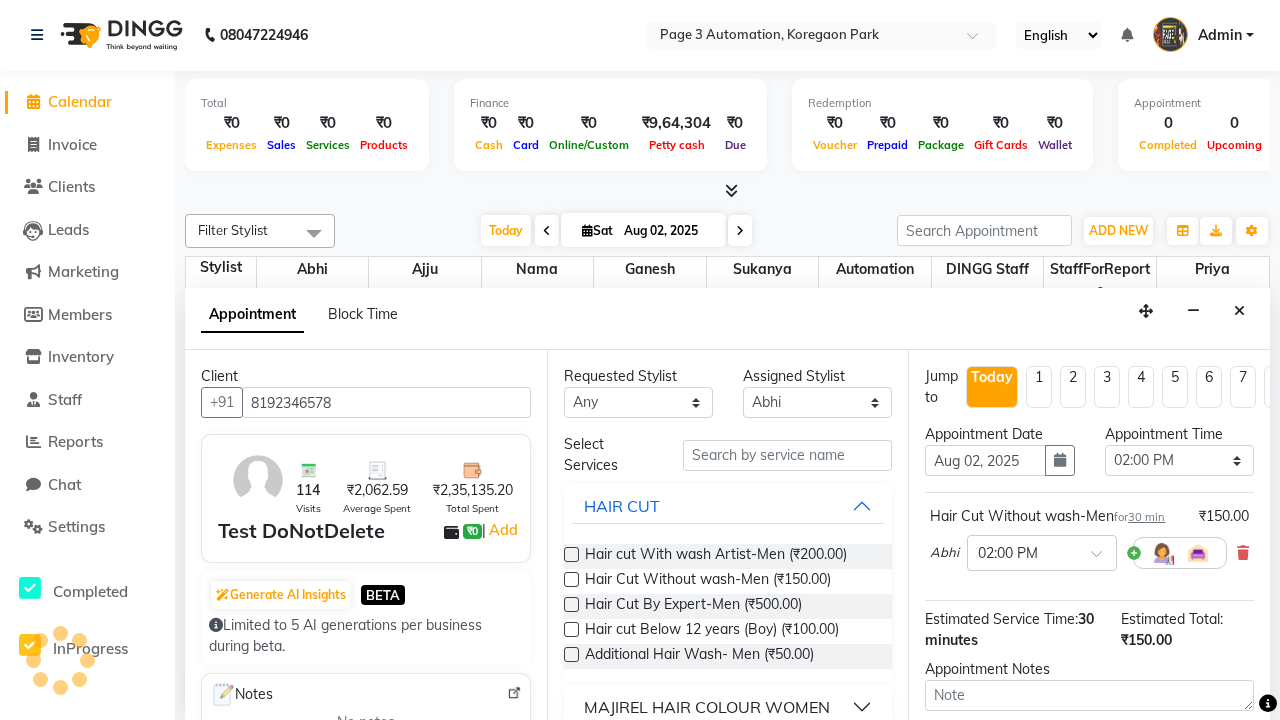scroll, scrollTop: 0, scrollLeft: 0, axis: both 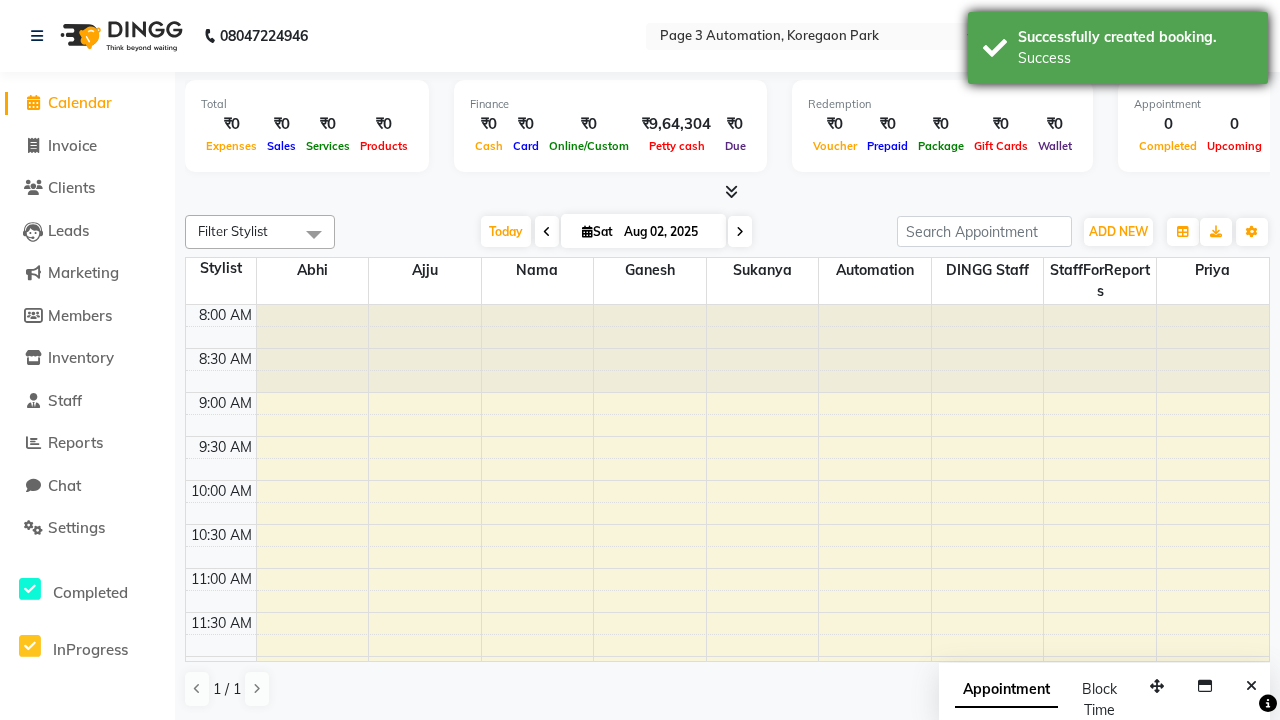 click on "Success" at bounding box center [1135, 58] 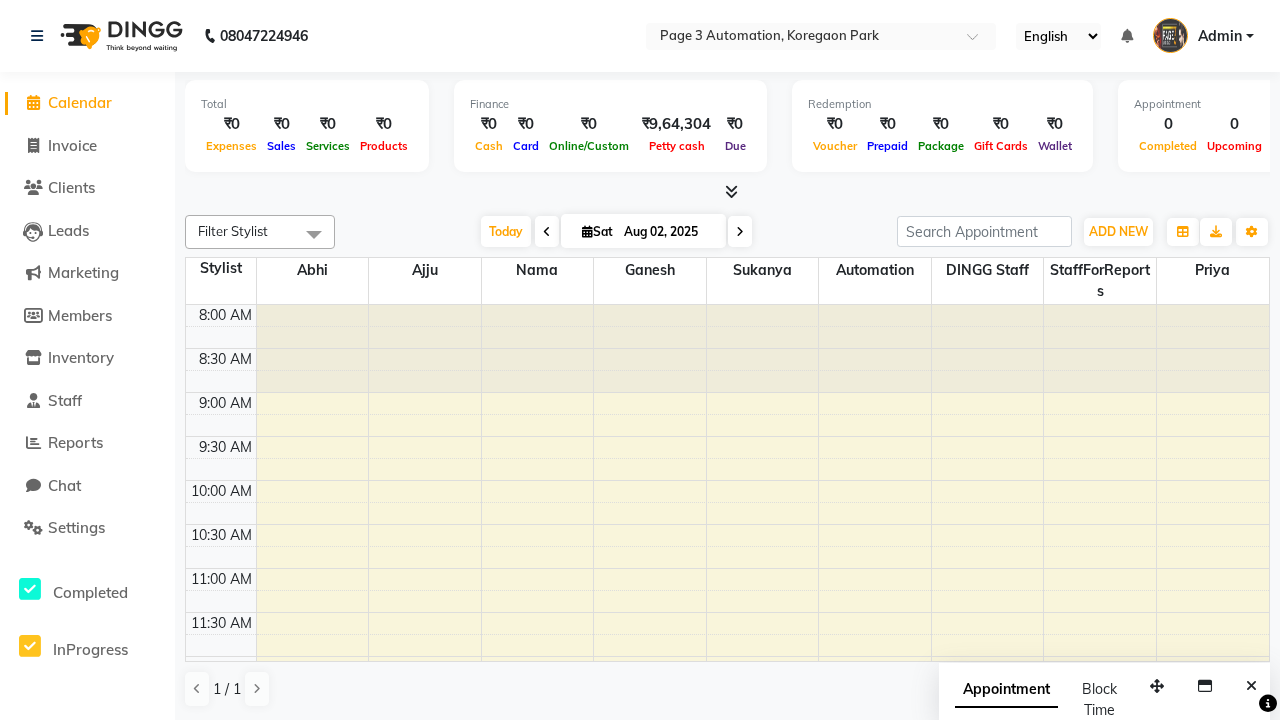 click at bounding box center (314, 234) 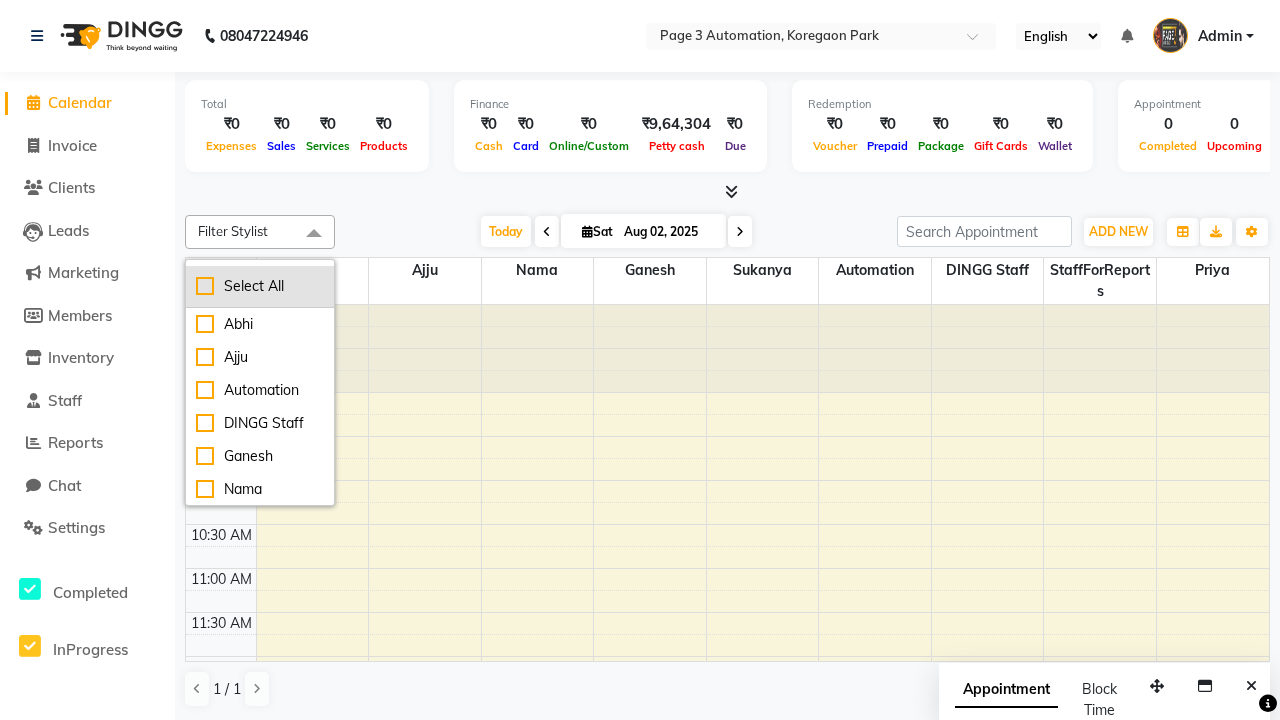 click on "Select All" at bounding box center [260, 286] 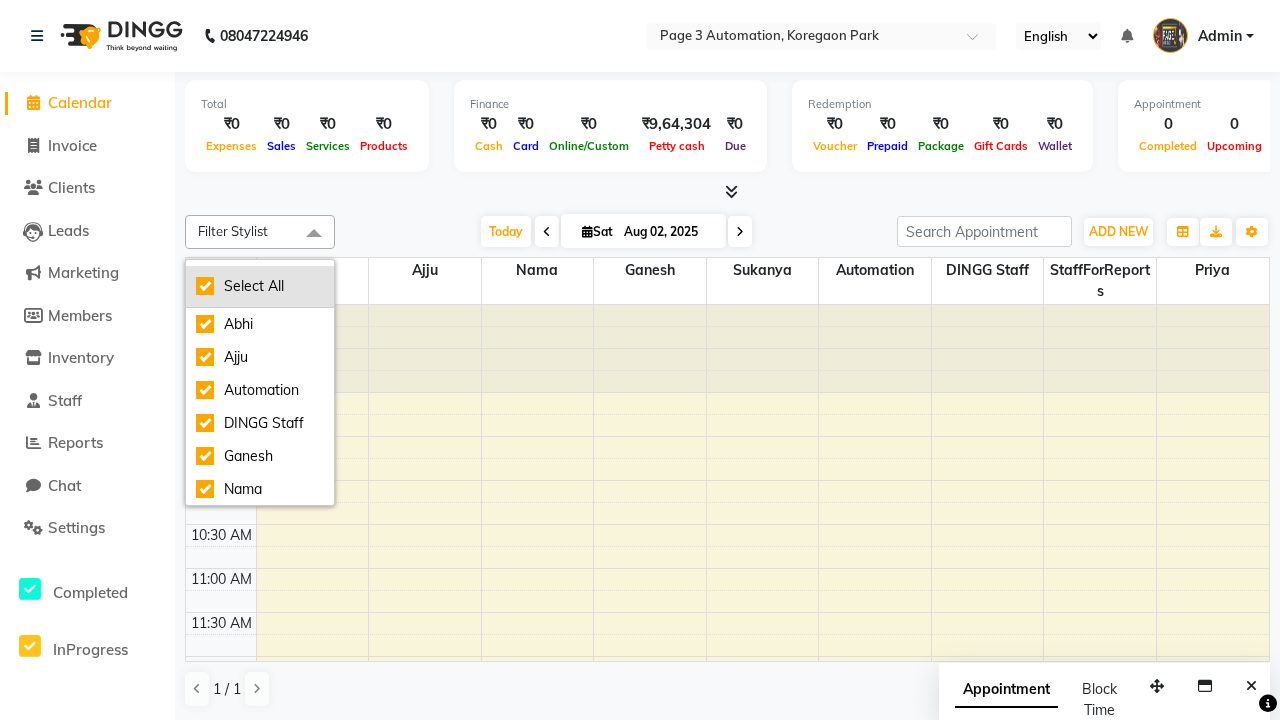 checkbox on "true" 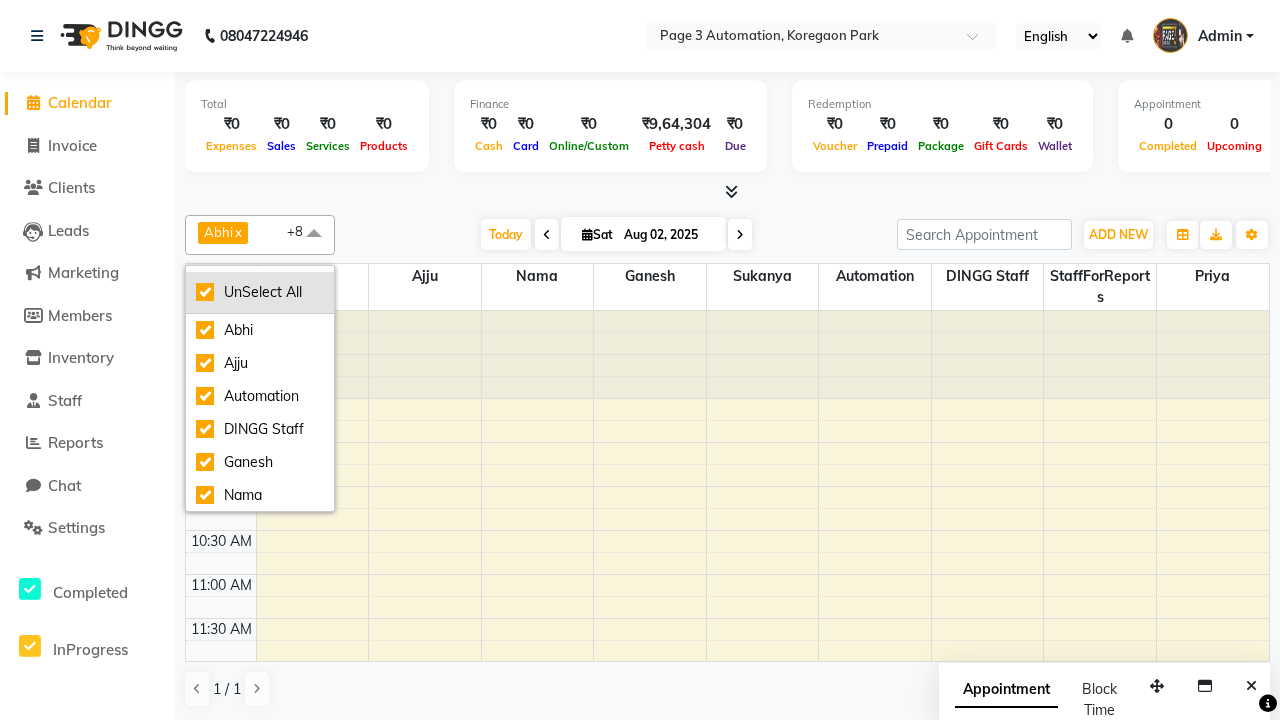 click on "UnSelect All" at bounding box center (260, 292) 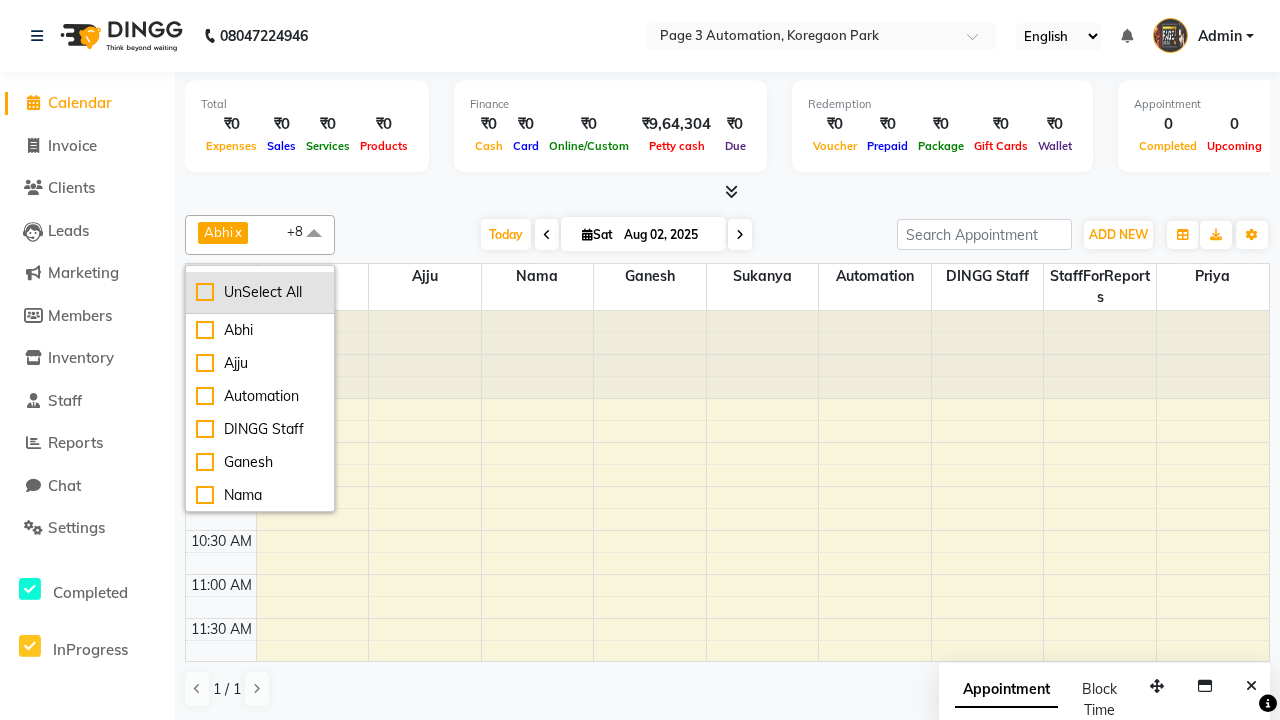 checkbox on "false" 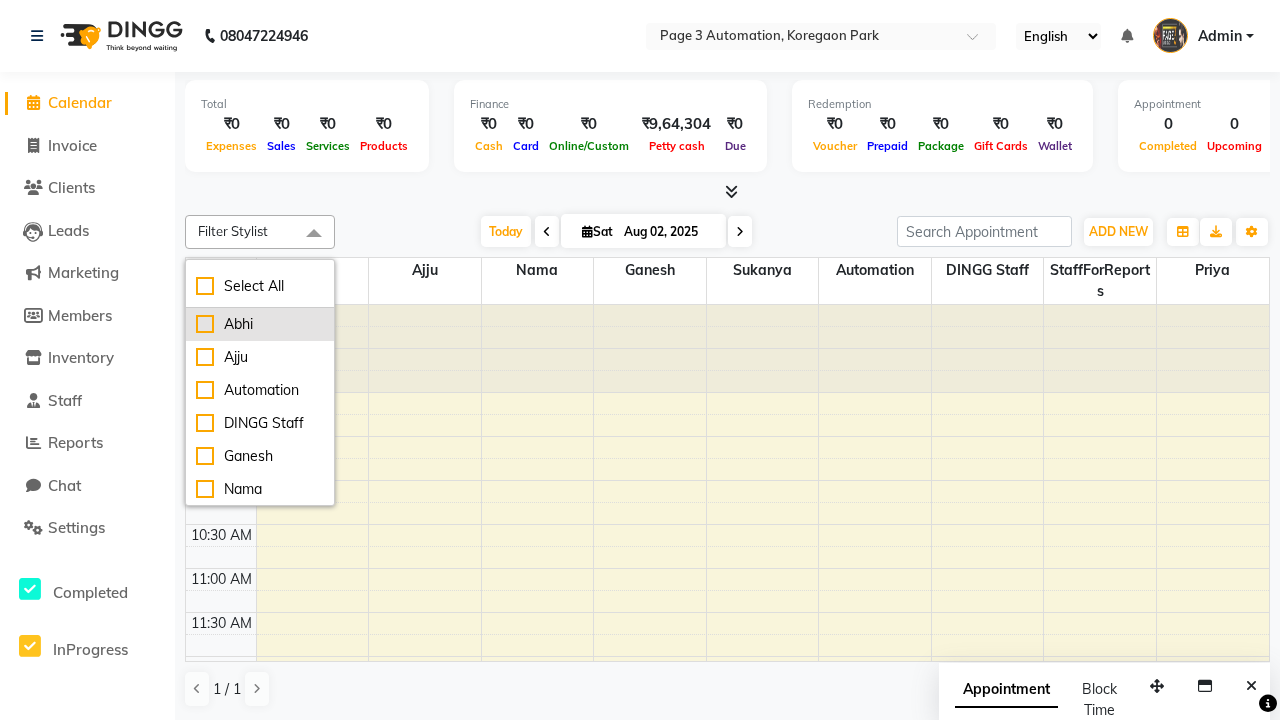 click on "Abhi" at bounding box center [260, 324] 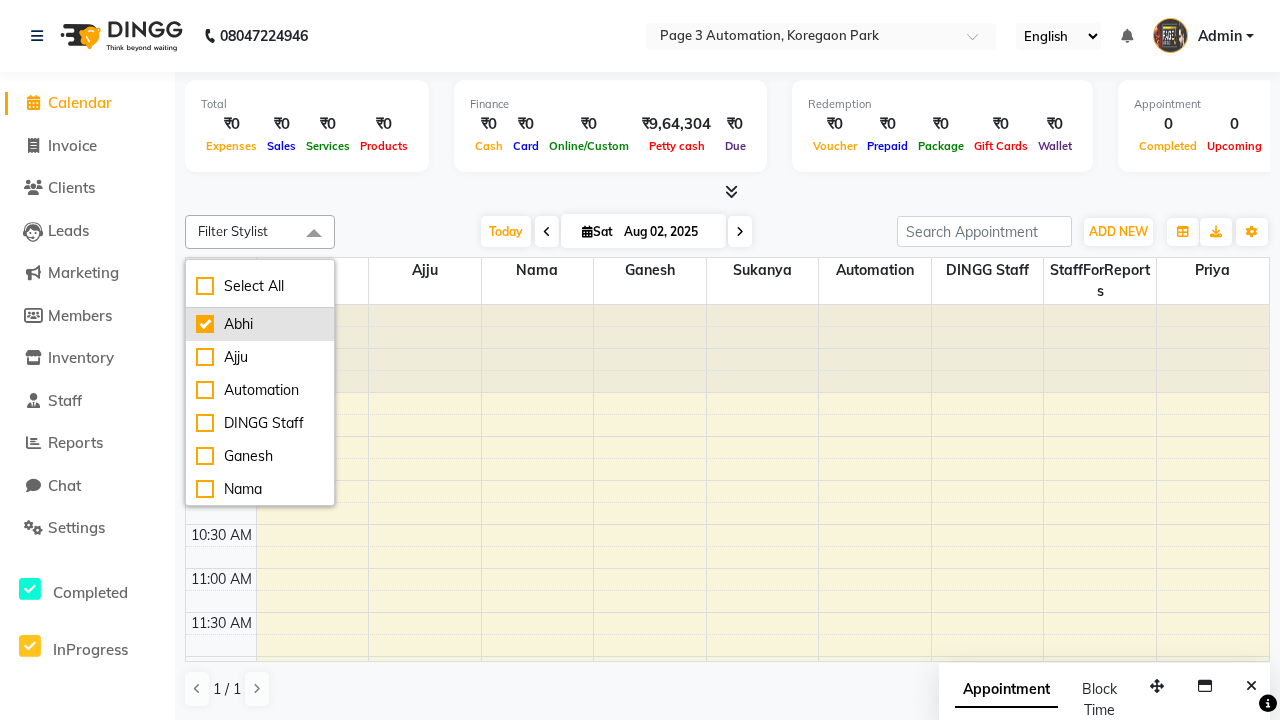 checkbox on "true" 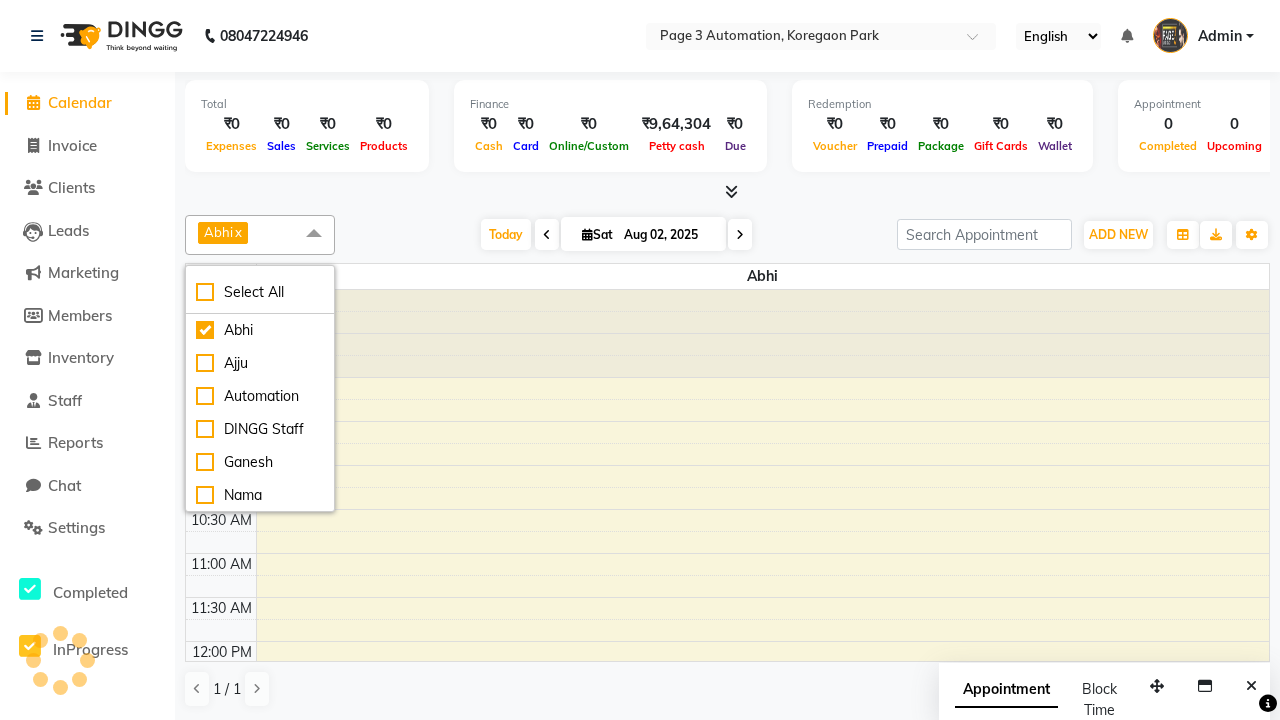 click at bounding box center (314, 234) 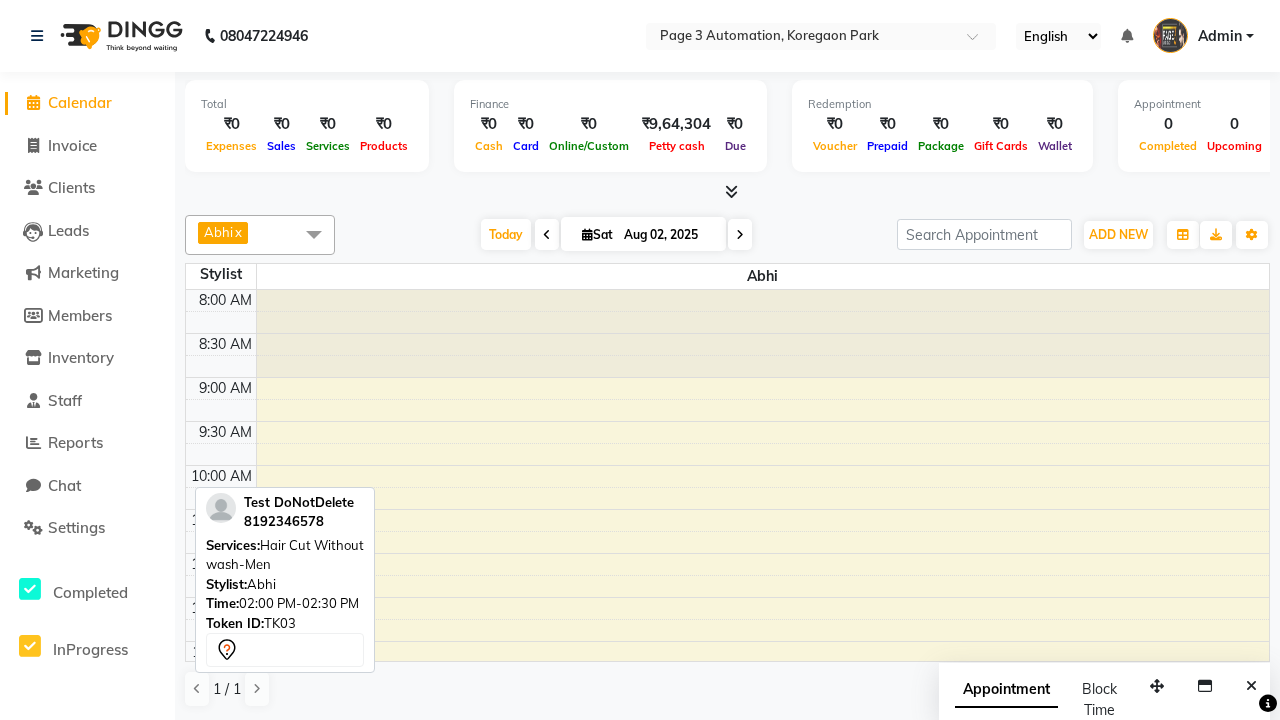 scroll, scrollTop: 364, scrollLeft: 0, axis: vertical 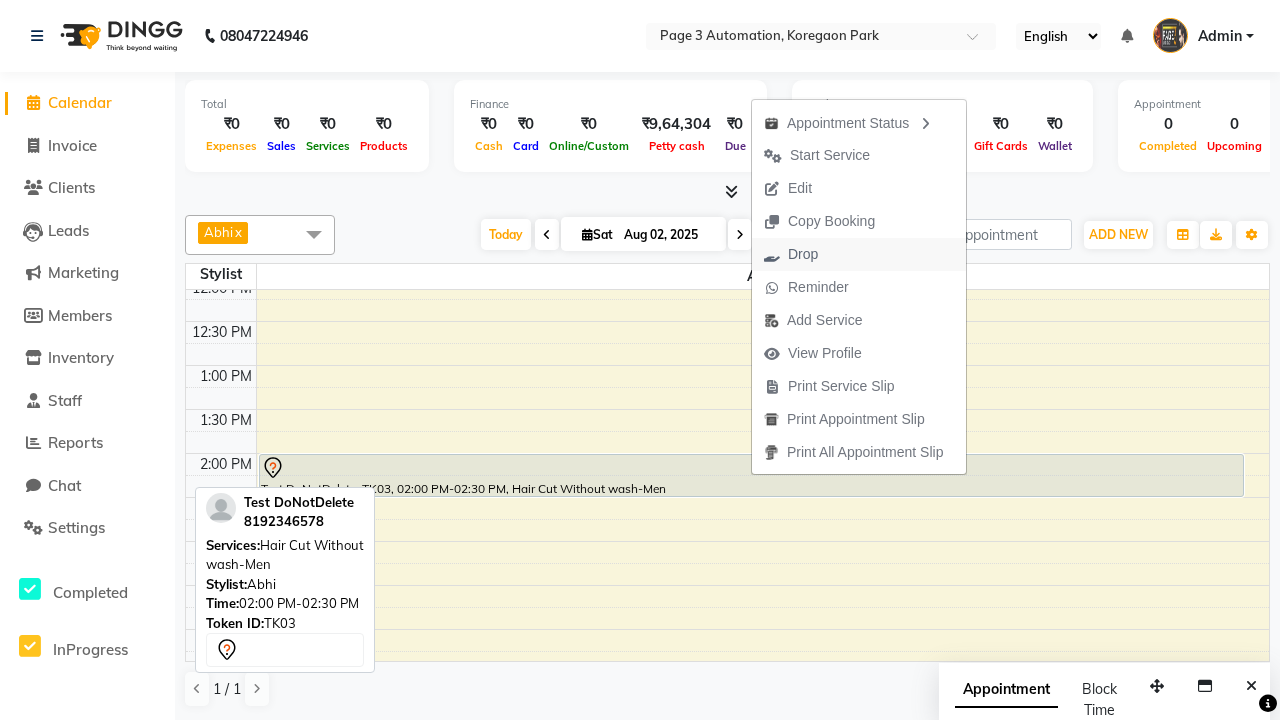 click on "Drop" at bounding box center (859, 254) 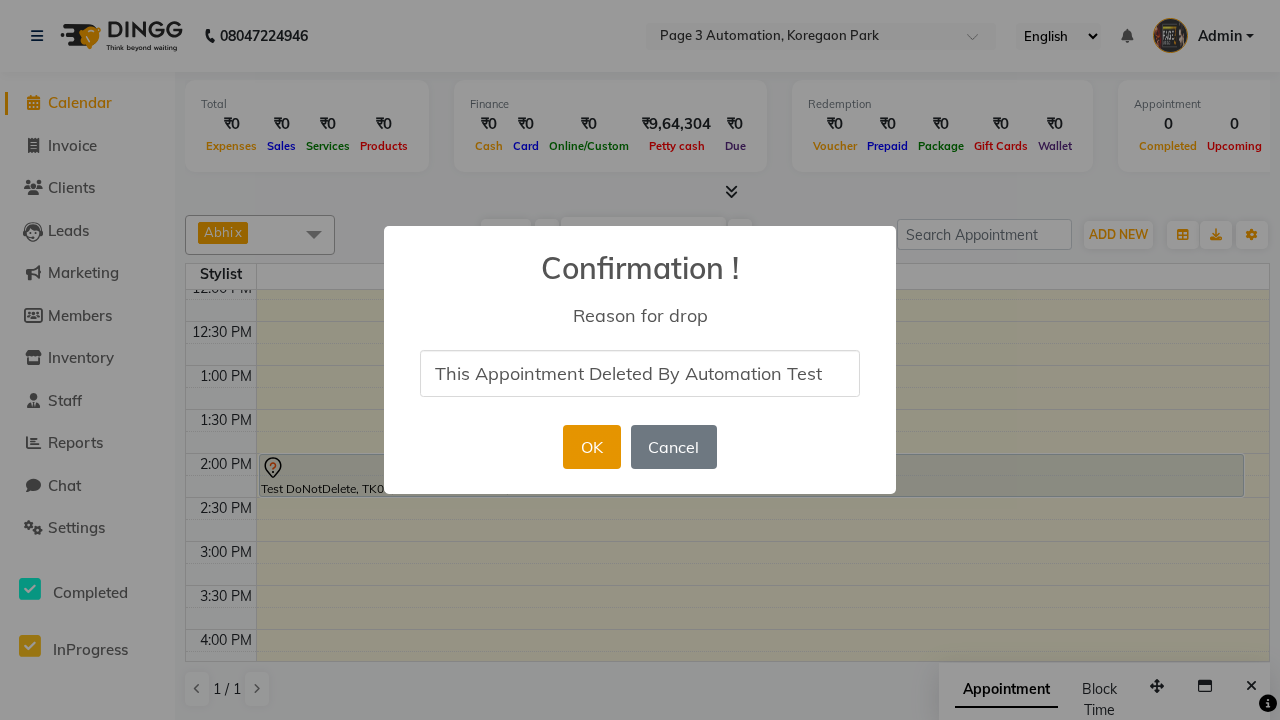 type on "This Appointment Deleted By Automation Test" 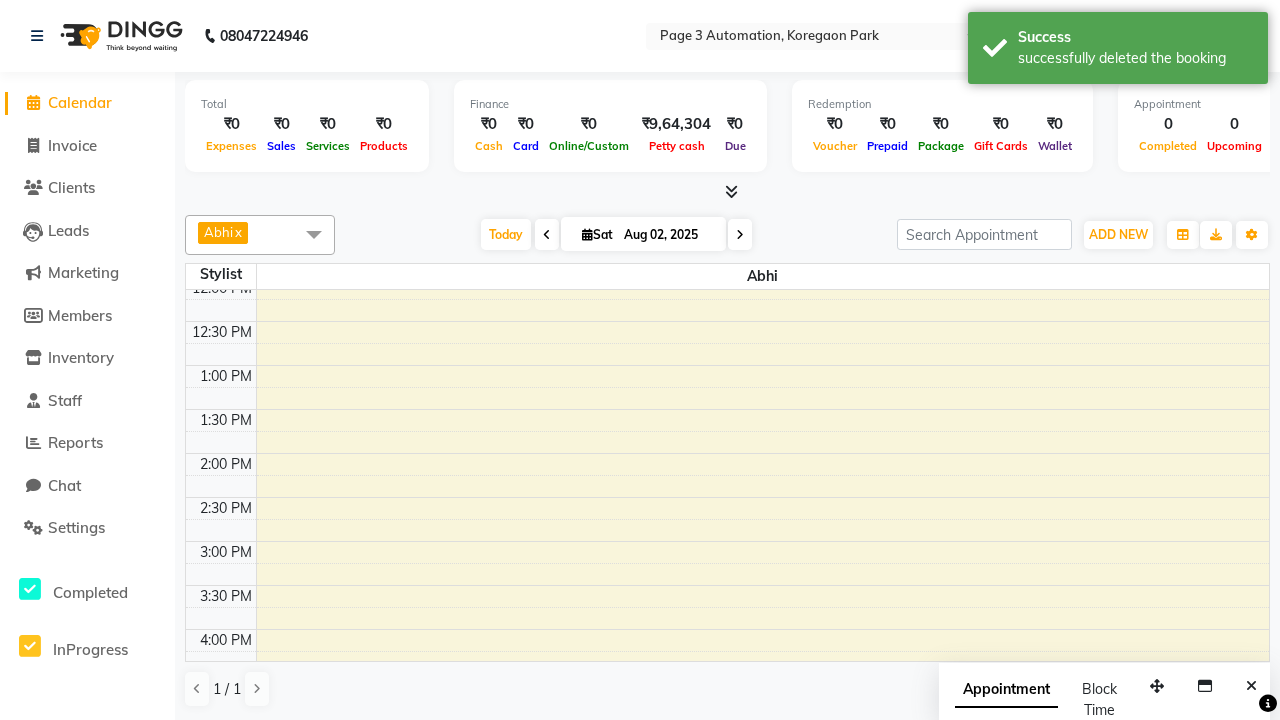 click on "successfully deleted the booking" at bounding box center [1135, 58] 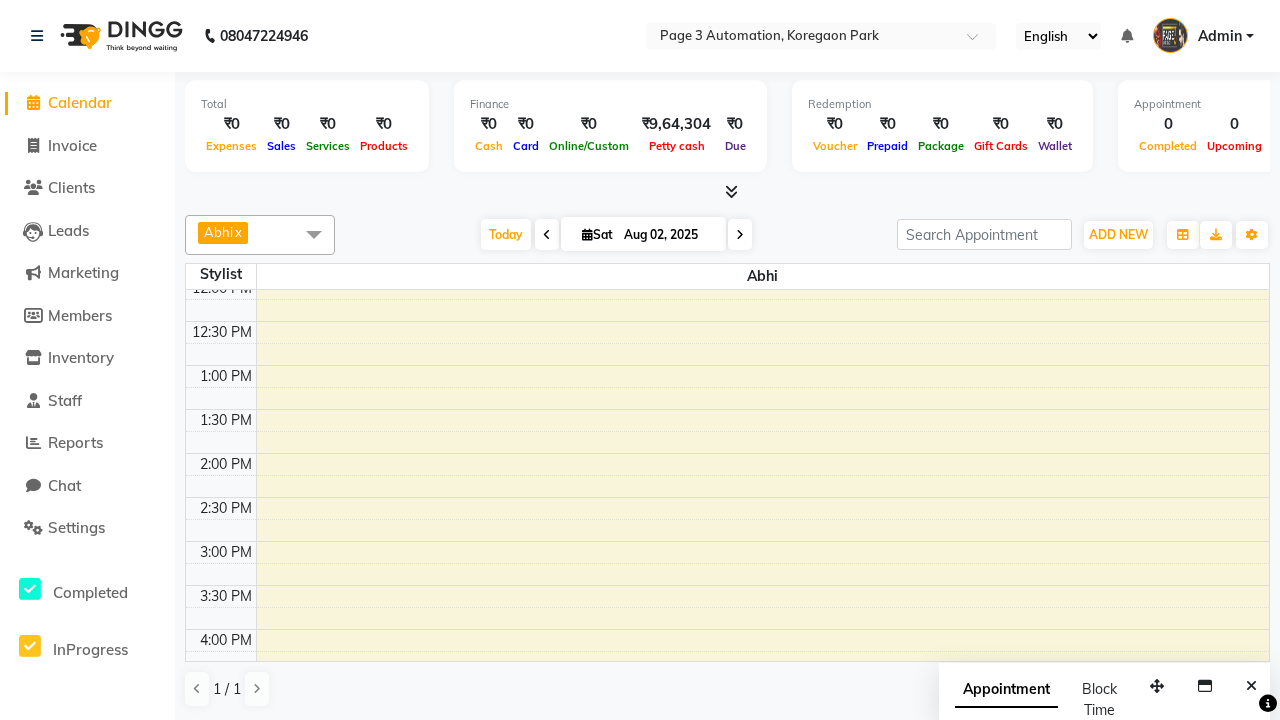 click at bounding box center [314, 234] 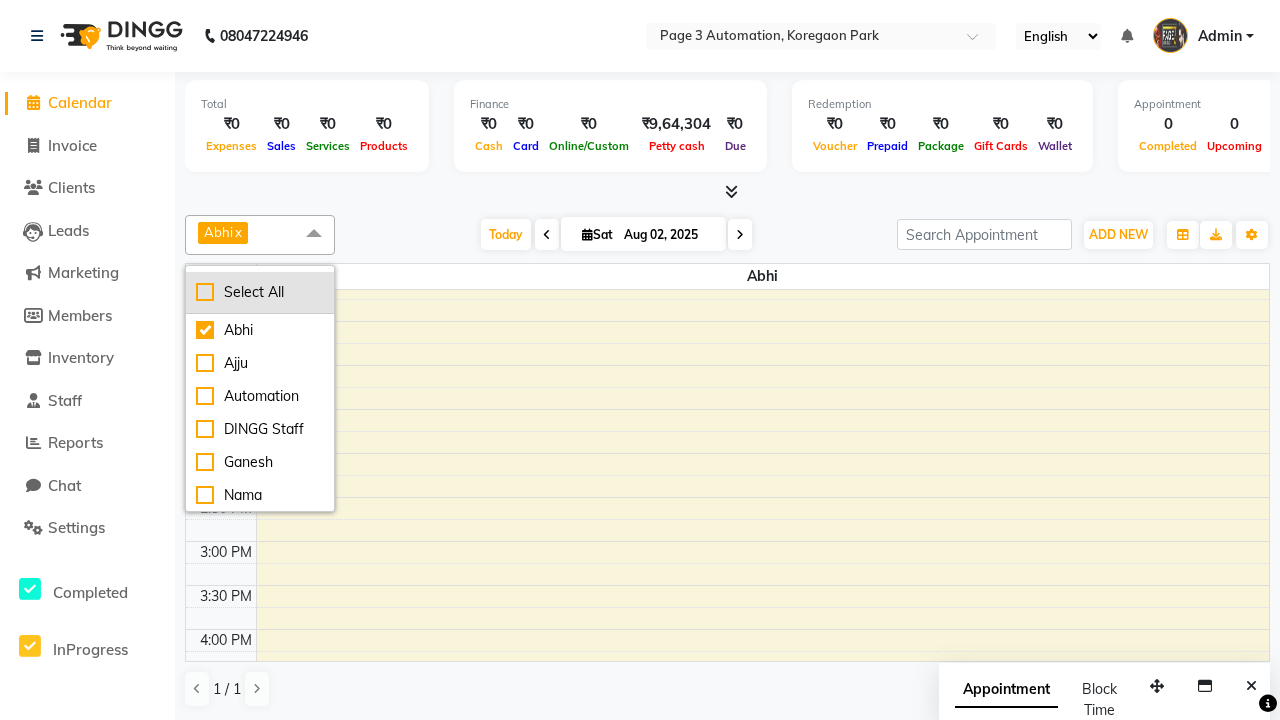 click on "Select All" at bounding box center (260, 292) 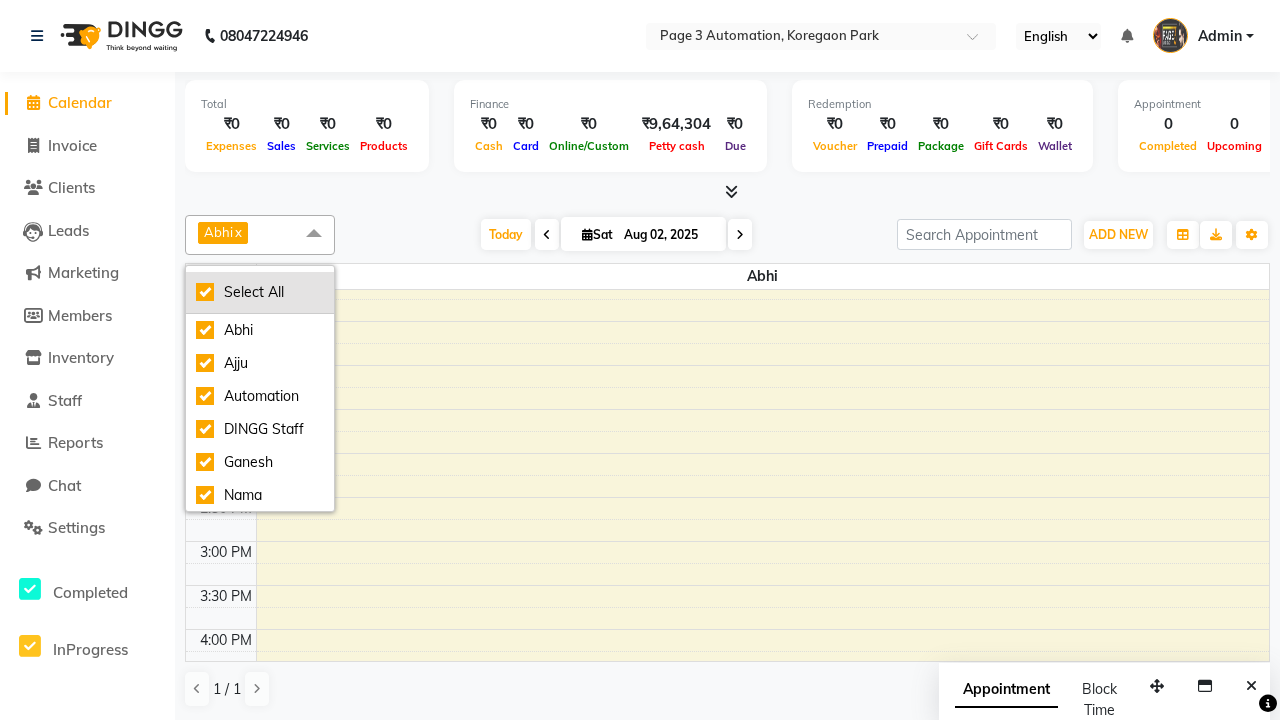 checkbox on "true" 